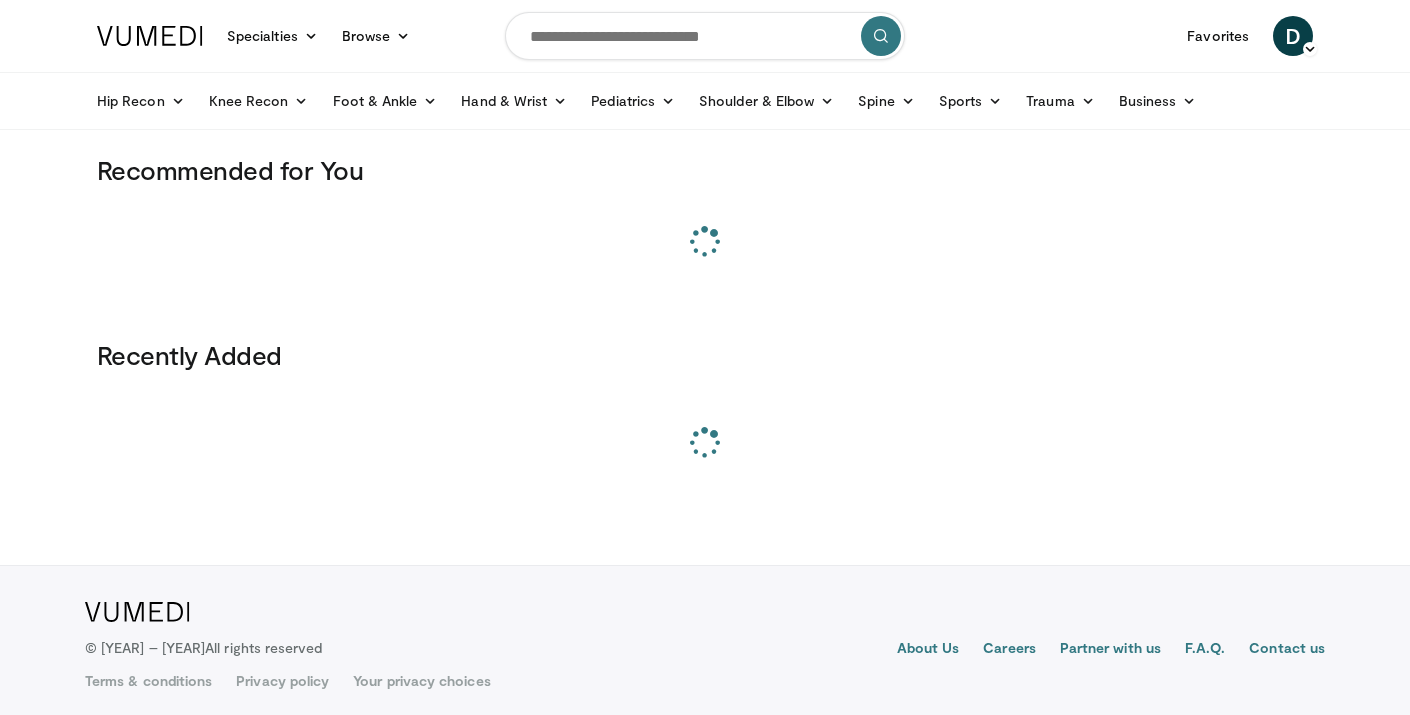 scroll, scrollTop: 0, scrollLeft: 0, axis: both 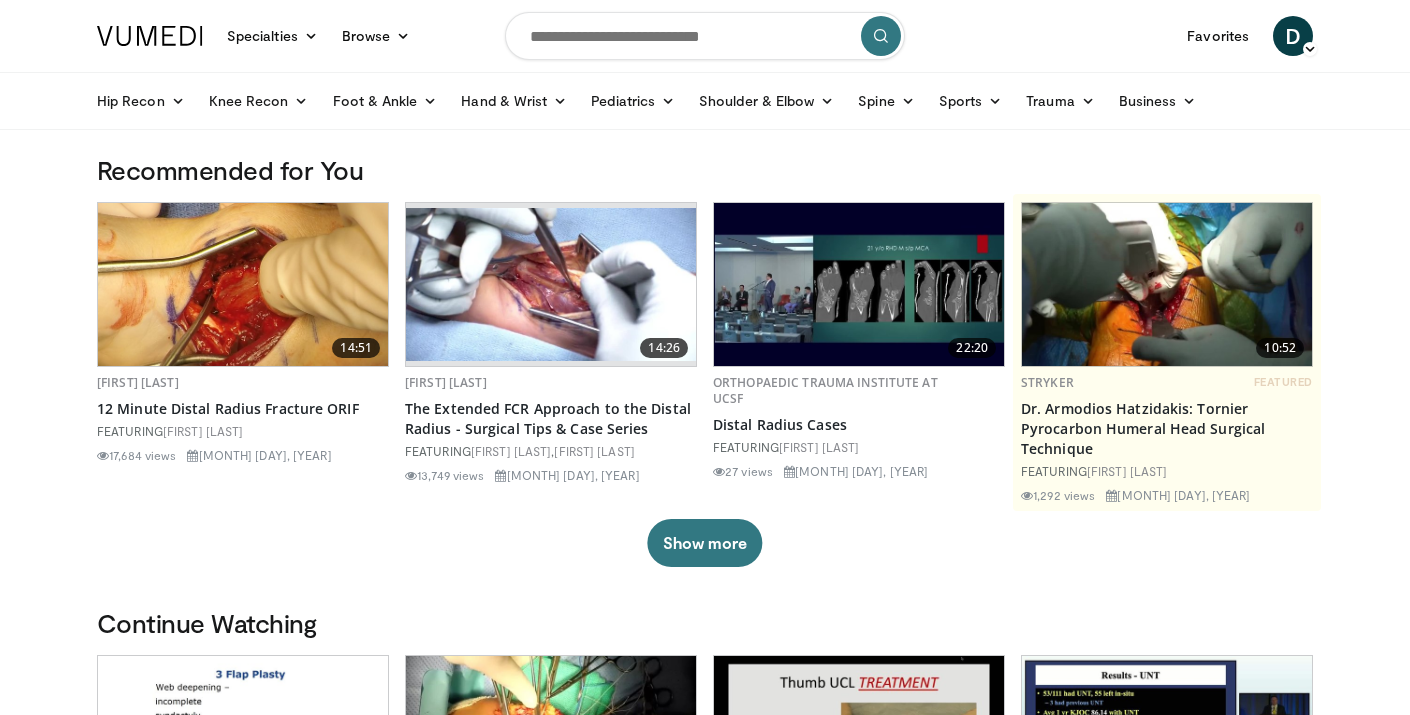click at bounding box center [705, 36] 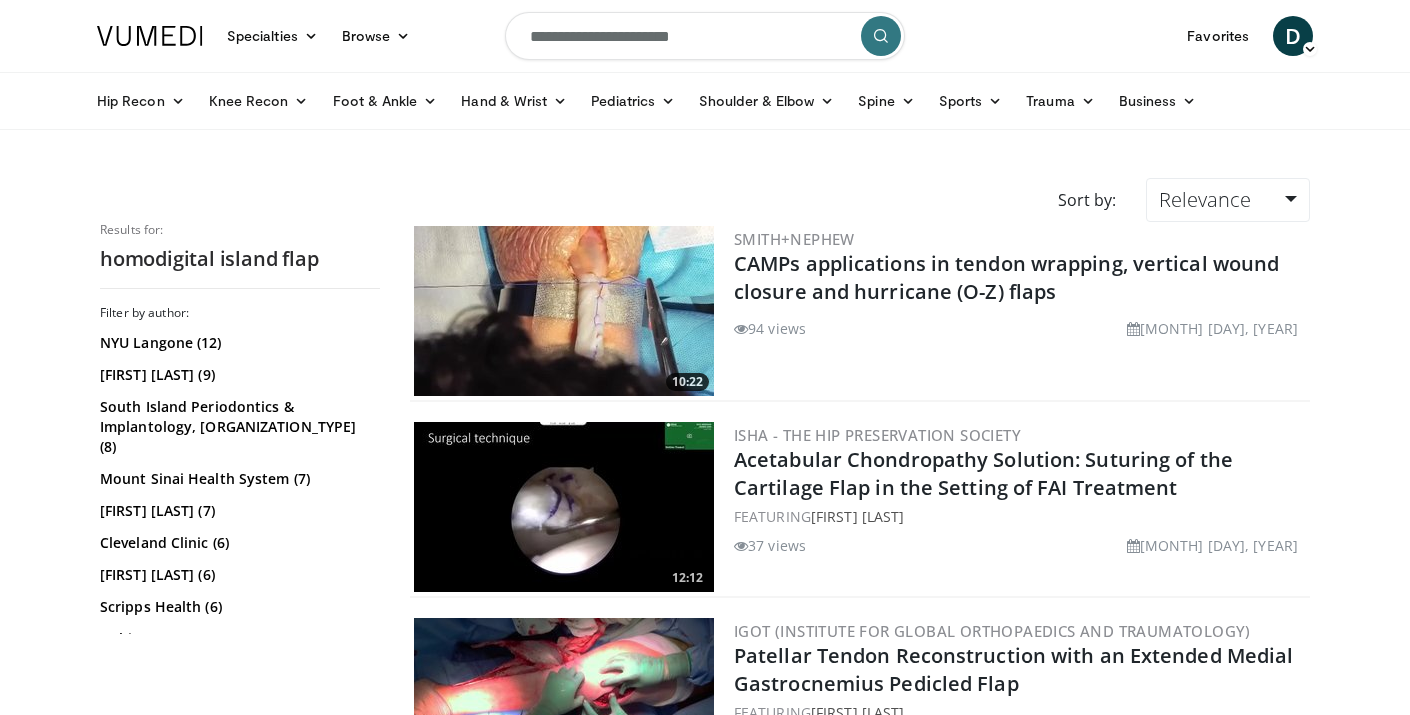 scroll, scrollTop: 0, scrollLeft: 0, axis: both 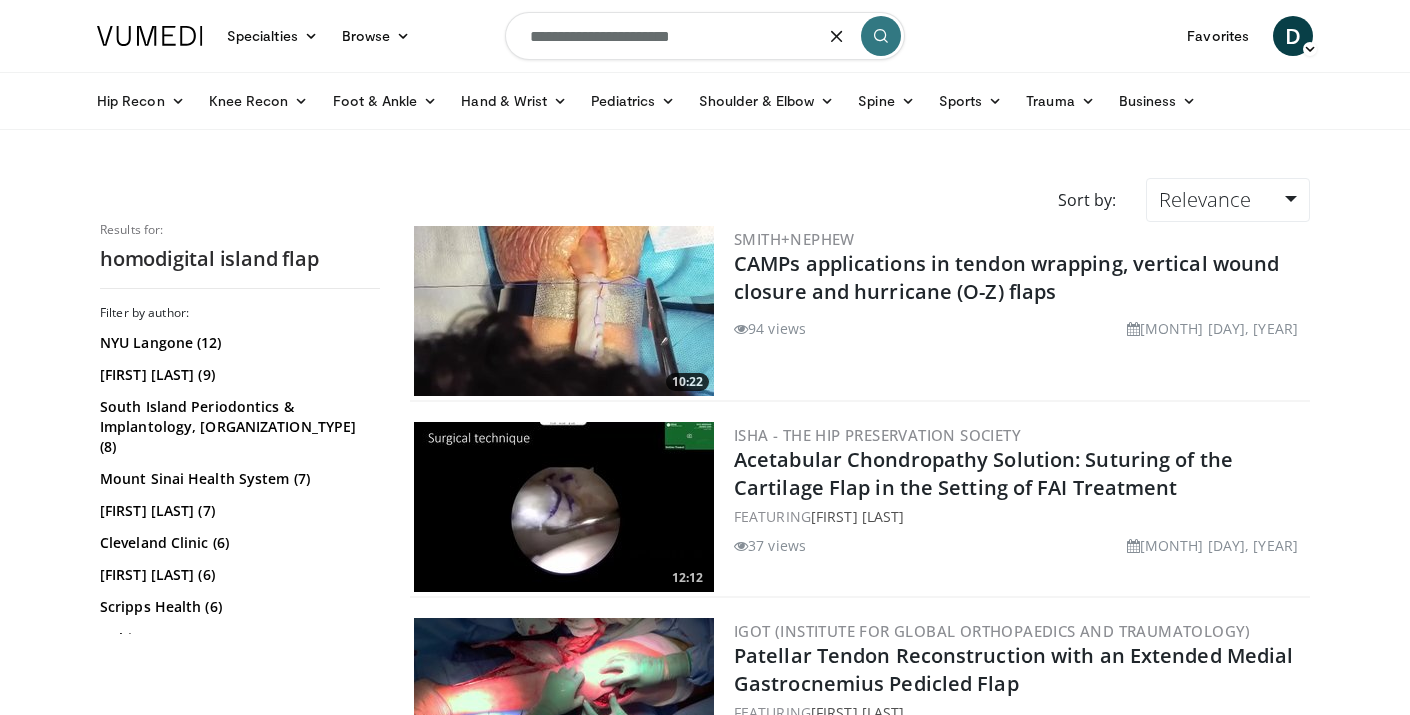 click on "**********" at bounding box center [705, 36] 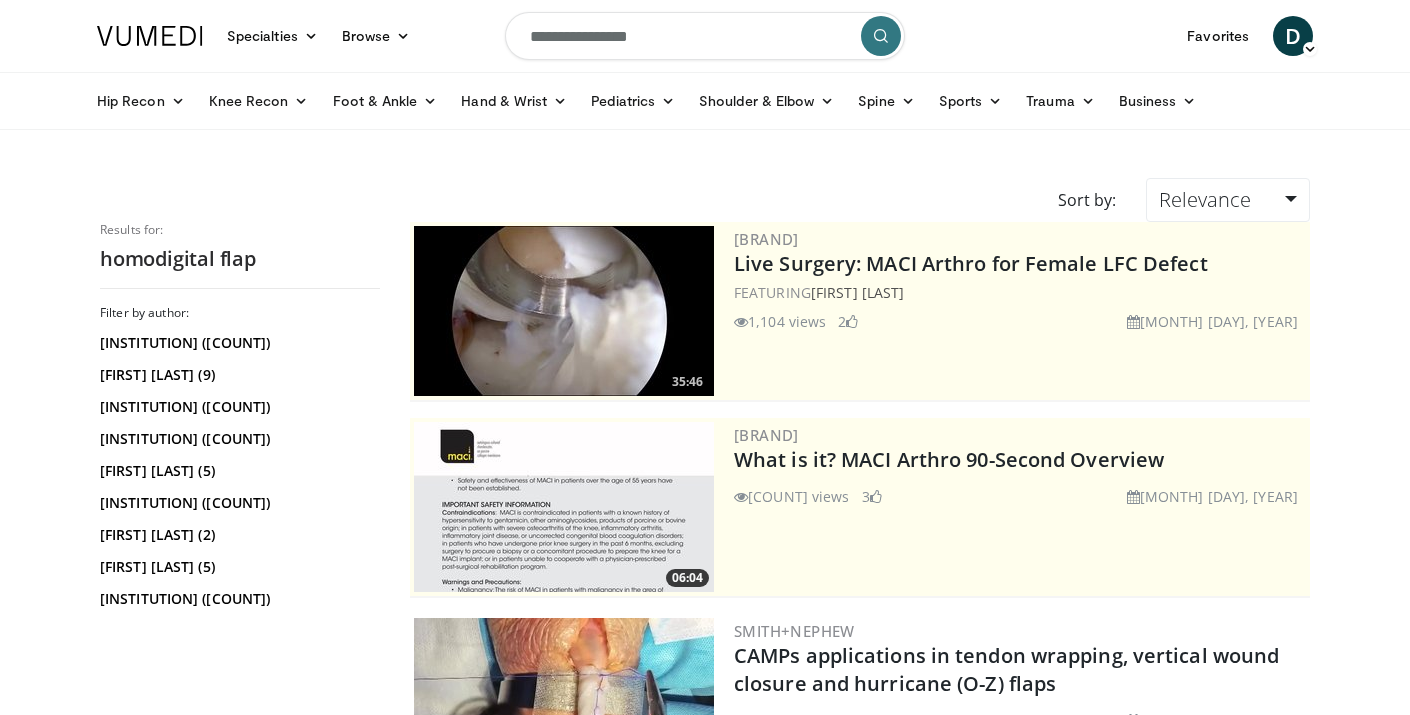 scroll, scrollTop: 0, scrollLeft: 0, axis: both 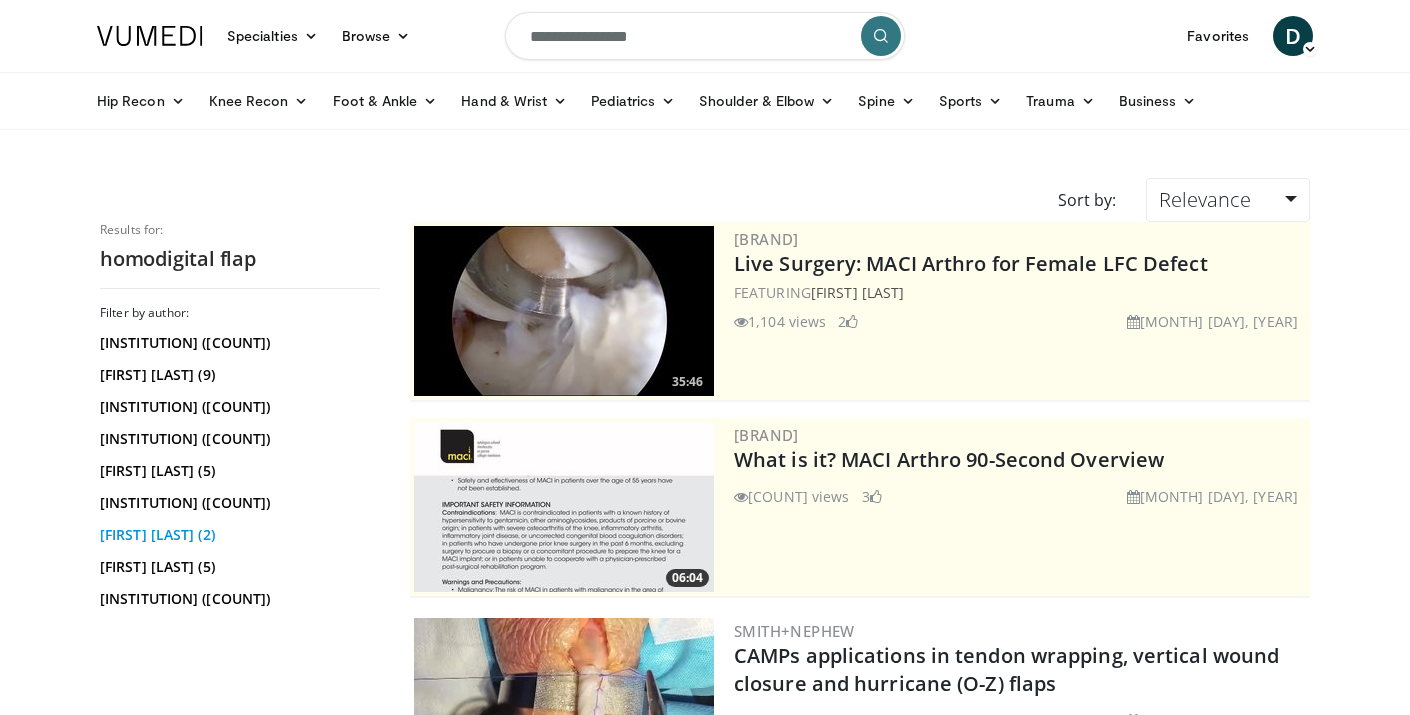 click on "[FIRST] [LAST] (5)" at bounding box center [237, 535] 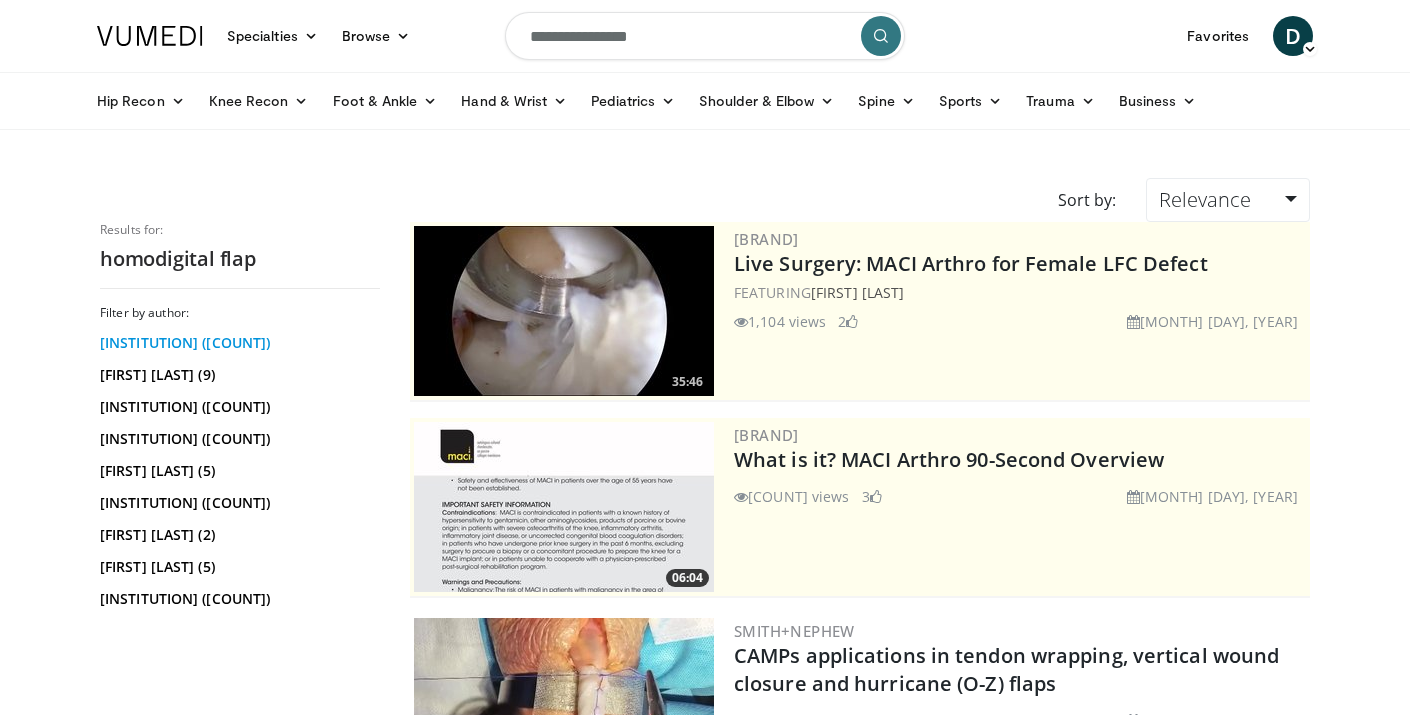 click on "[INSTITUTION] (10)" at bounding box center (237, 343) 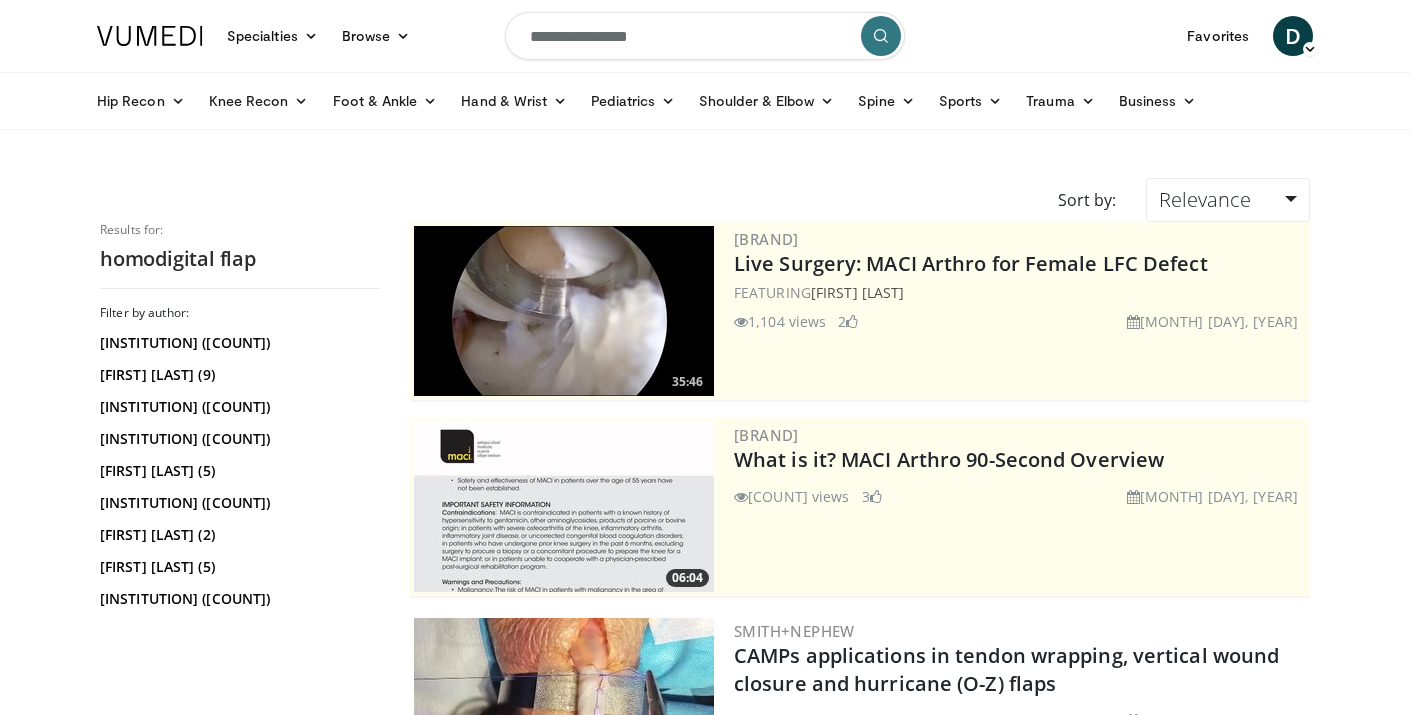 scroll, scrollTop: 0, scrollLeft: 0, axis: both 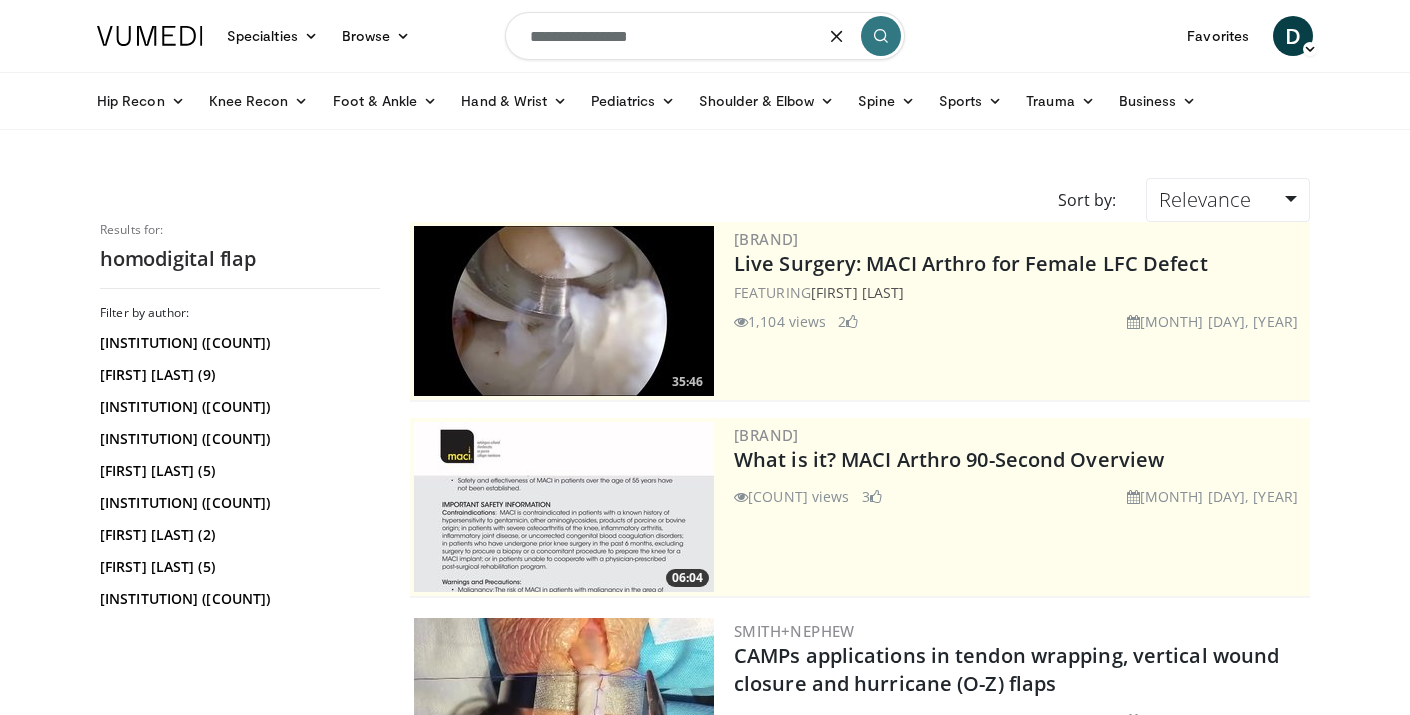 click on "**********" at bounding box center (705, 36) 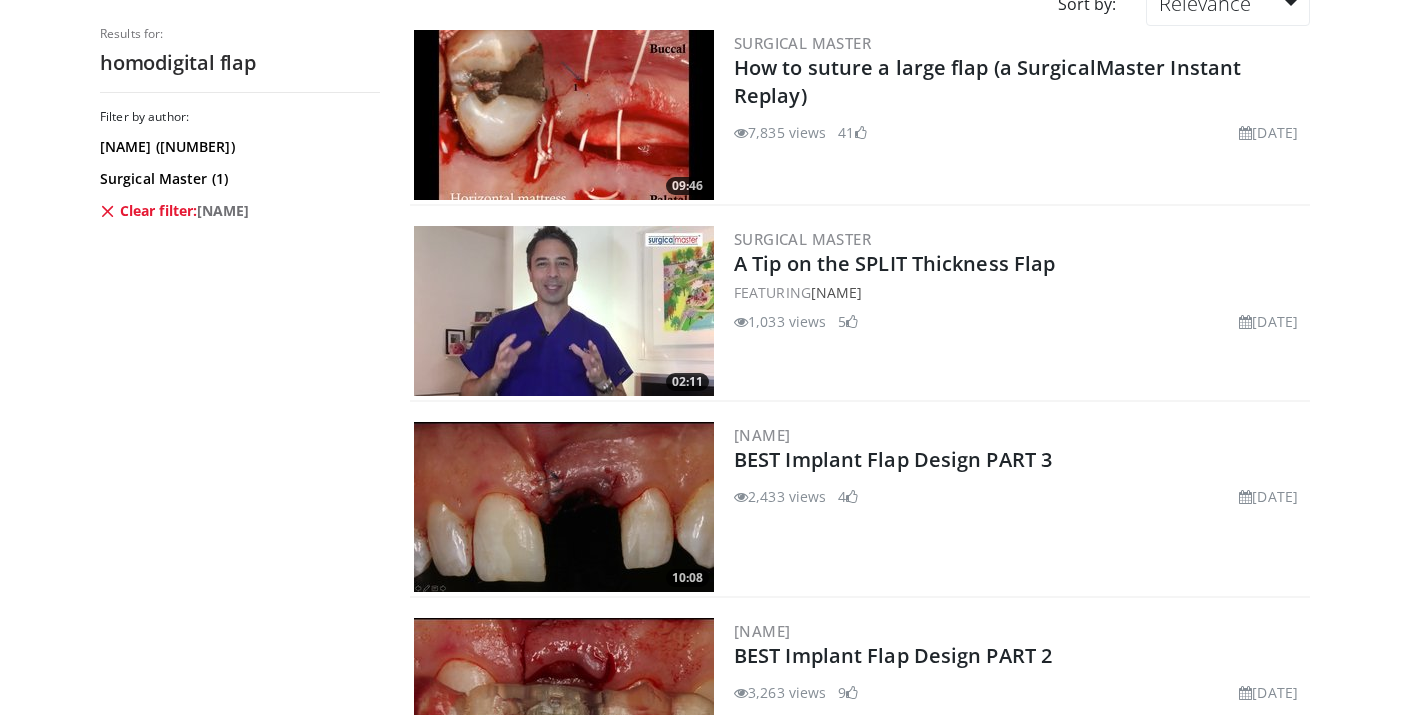 scroll, scrollTop: 195, scrollLeft: 0, axis: vertical 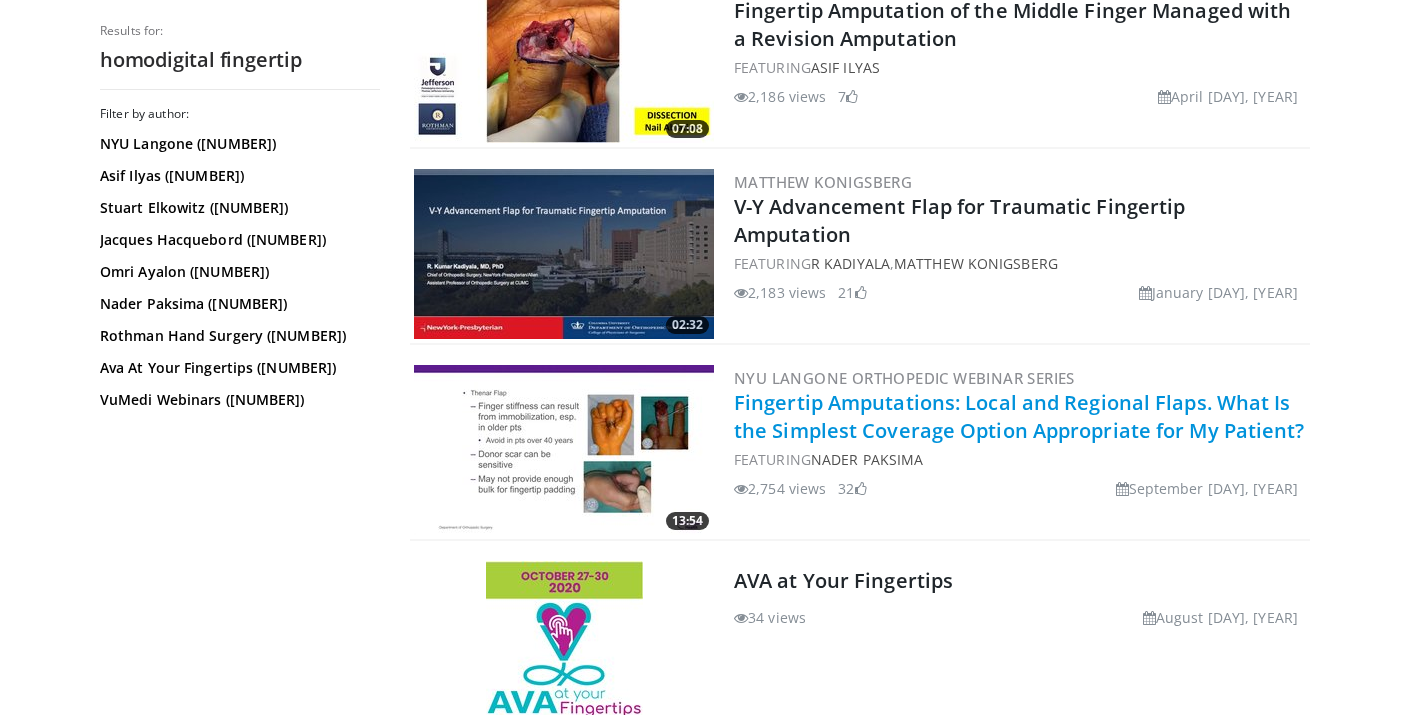 click on "Fingertip Amputations: Local and Regional Flaps. What Is the Simplest Coverage Option Appropriate for My Patient?" at bounding box center [1019, 416] 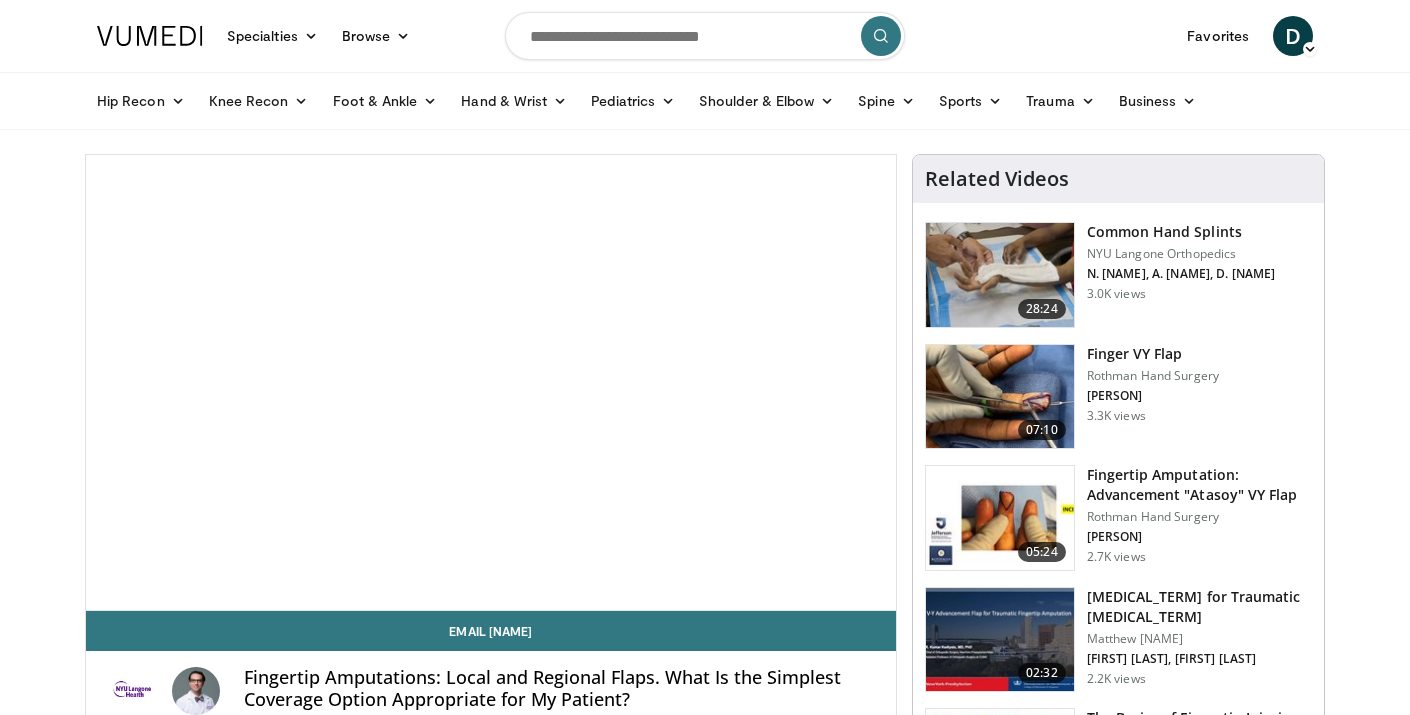 scroll, scrollTop: 0, scrollLeft: 0, axis: both 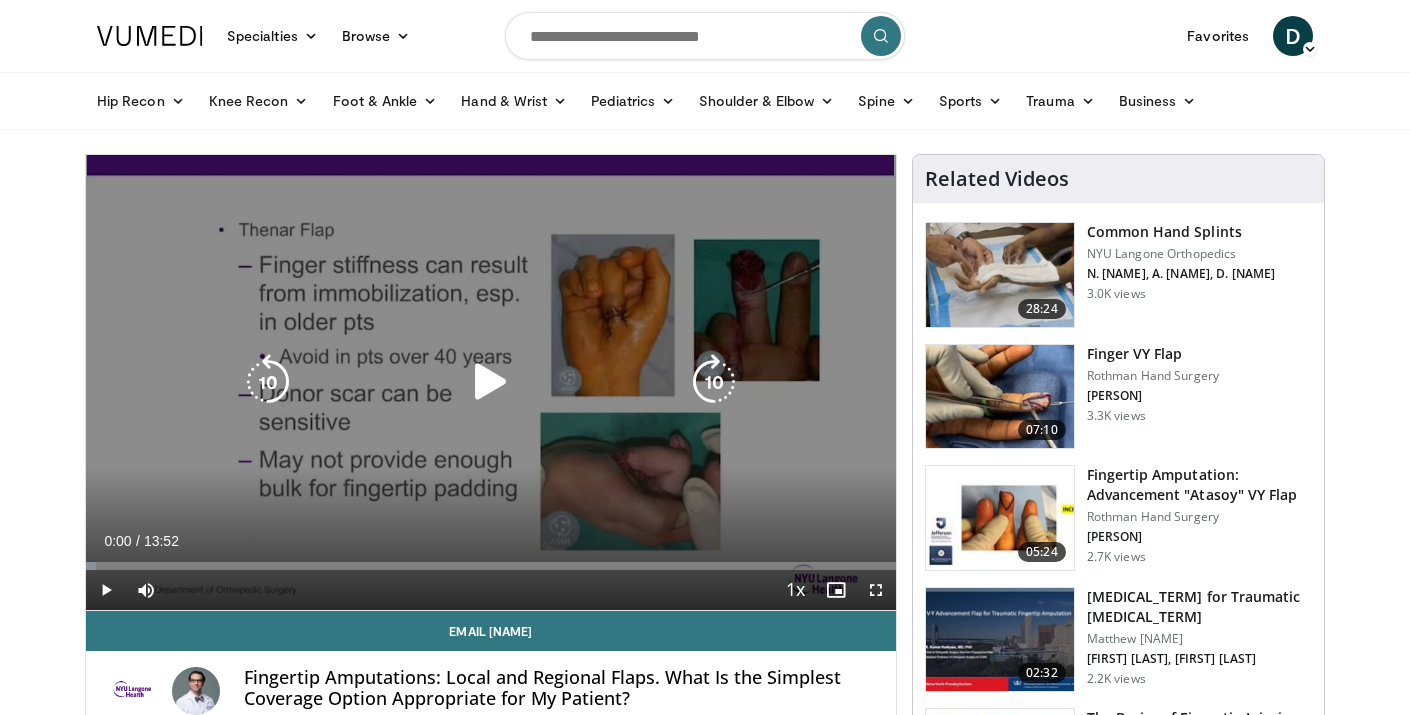click at bounding box center (491, 382) 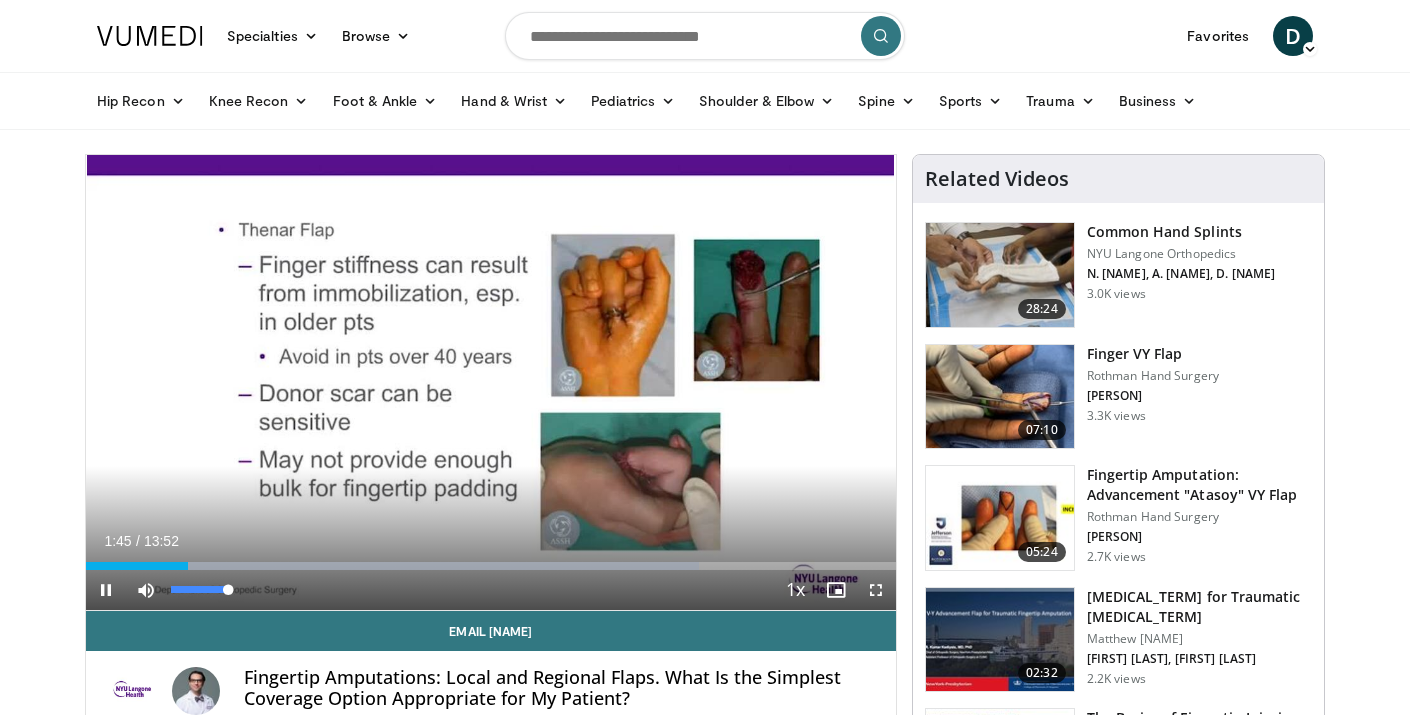 drag, startPoint x: 230, startPoint y: 587, endPoint x: 258, endPoint y: 589, distance: 28.071337 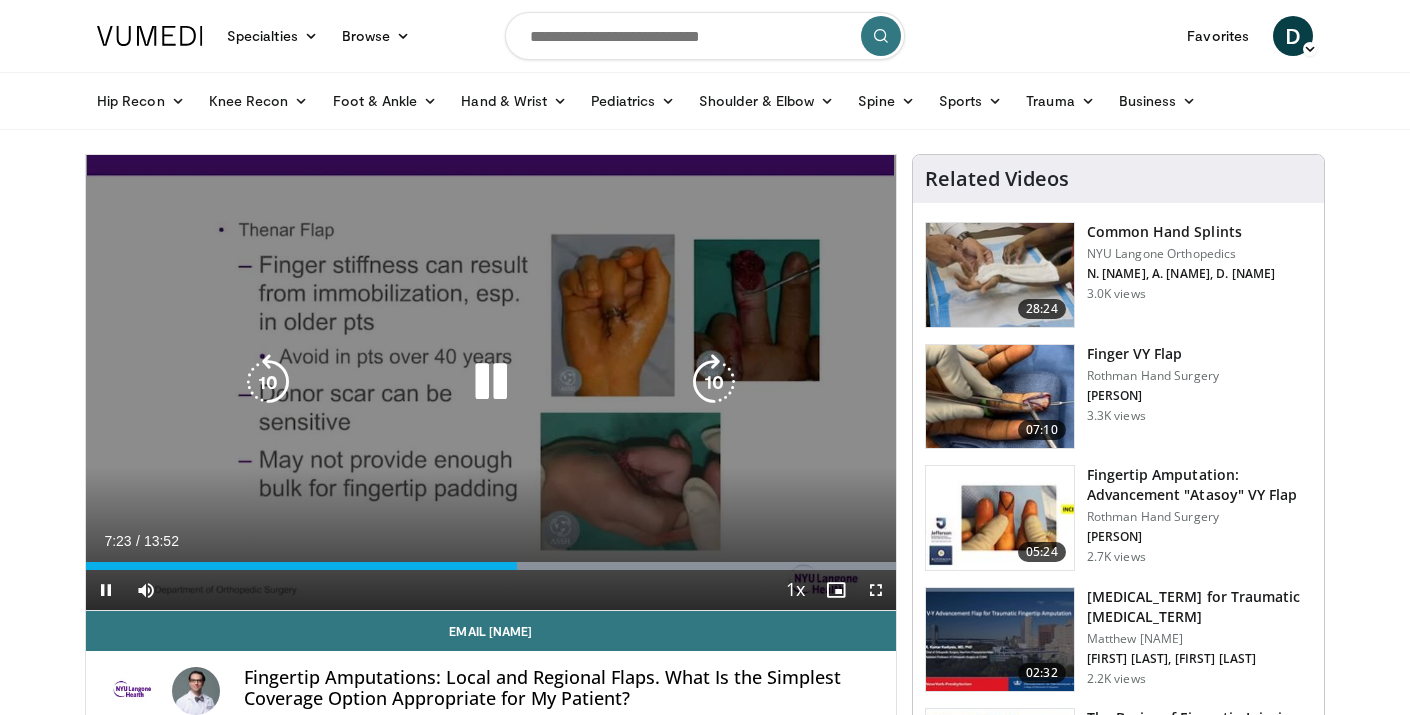 click on "10 seconds
Tap to unmute" at bounding box center (491, 382) 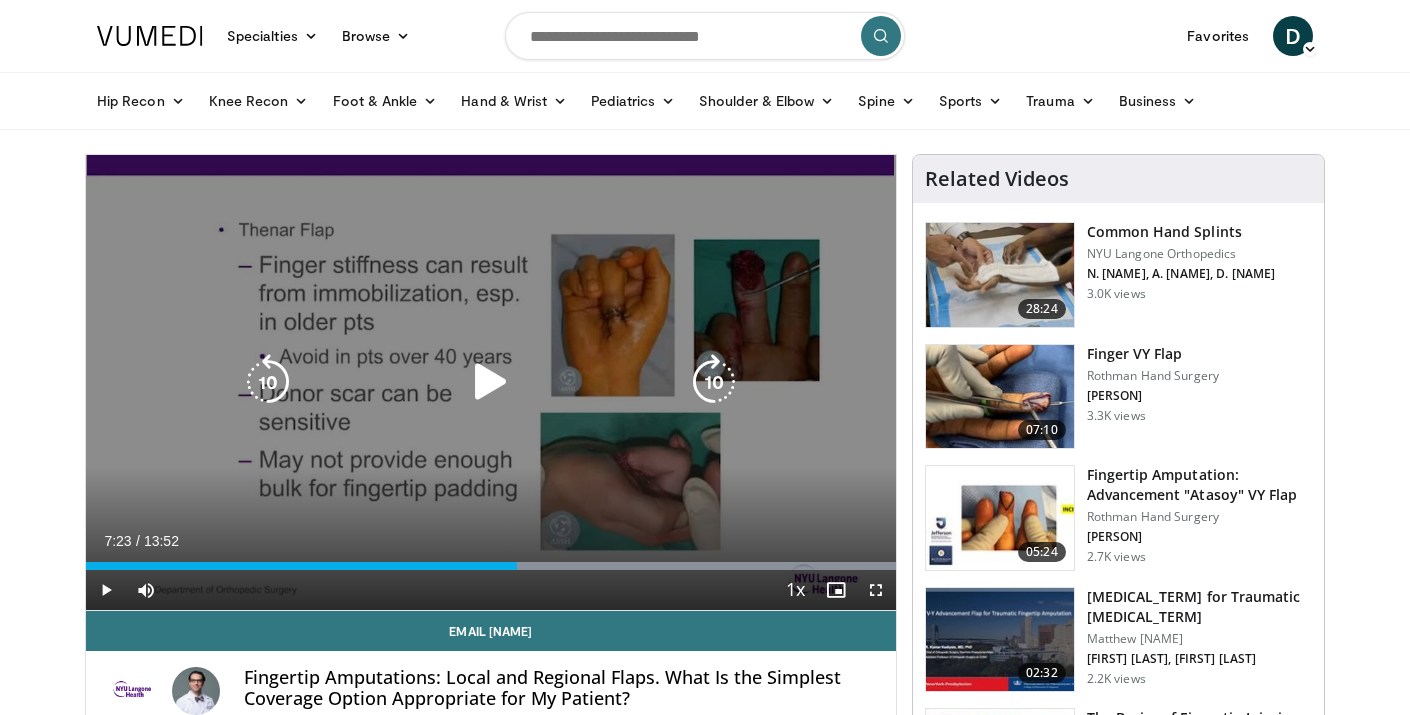 click on "10 seconds
Tap to unmute" at bounding box center (491, 382) 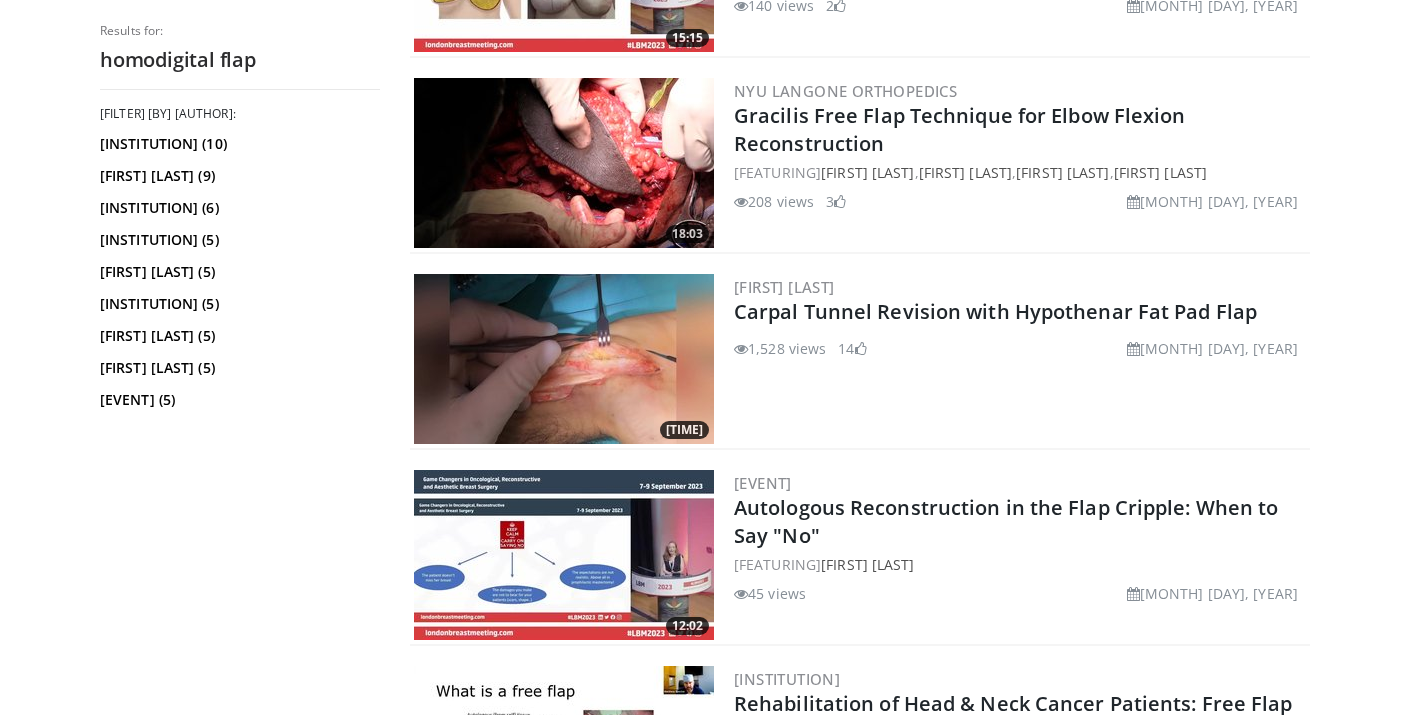 scroll, scrollTop: 1550, scrollLeft: 0, axis: vertical 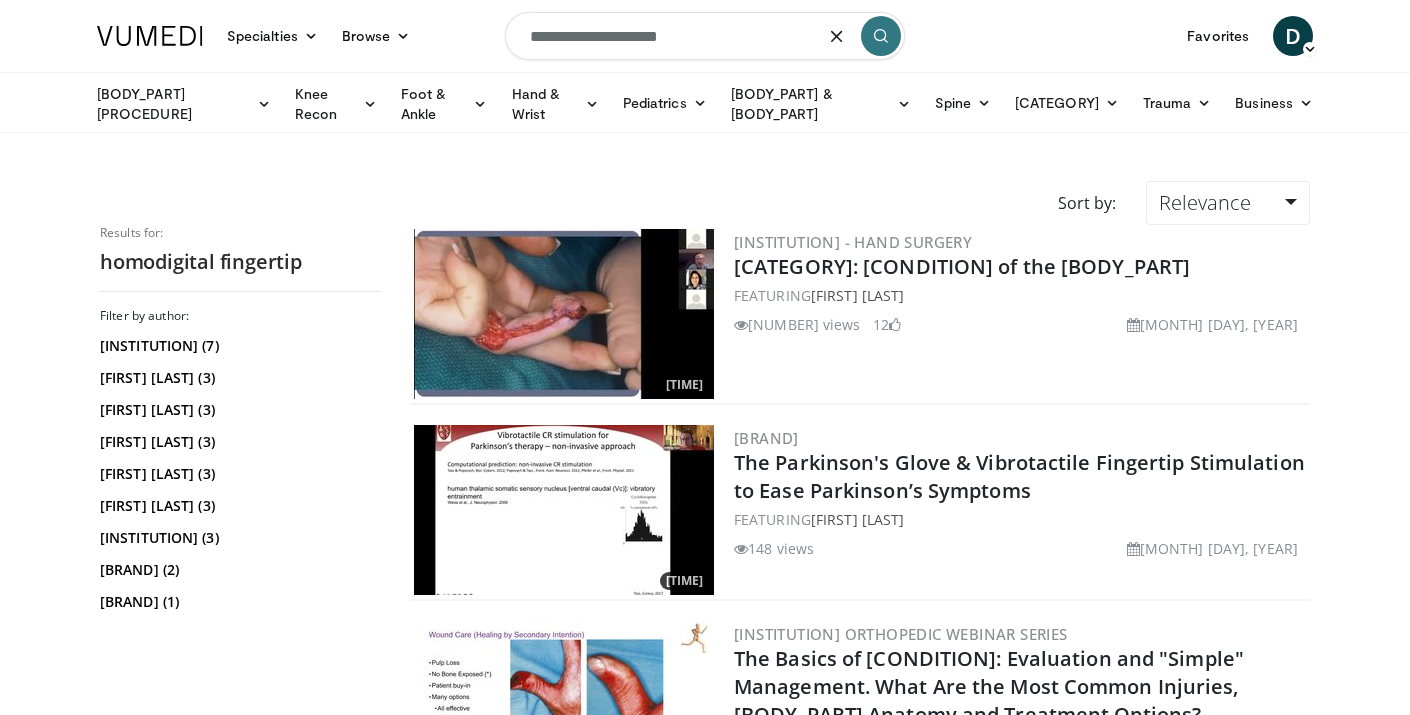 click on "**********" at bounding box center (705, 36) 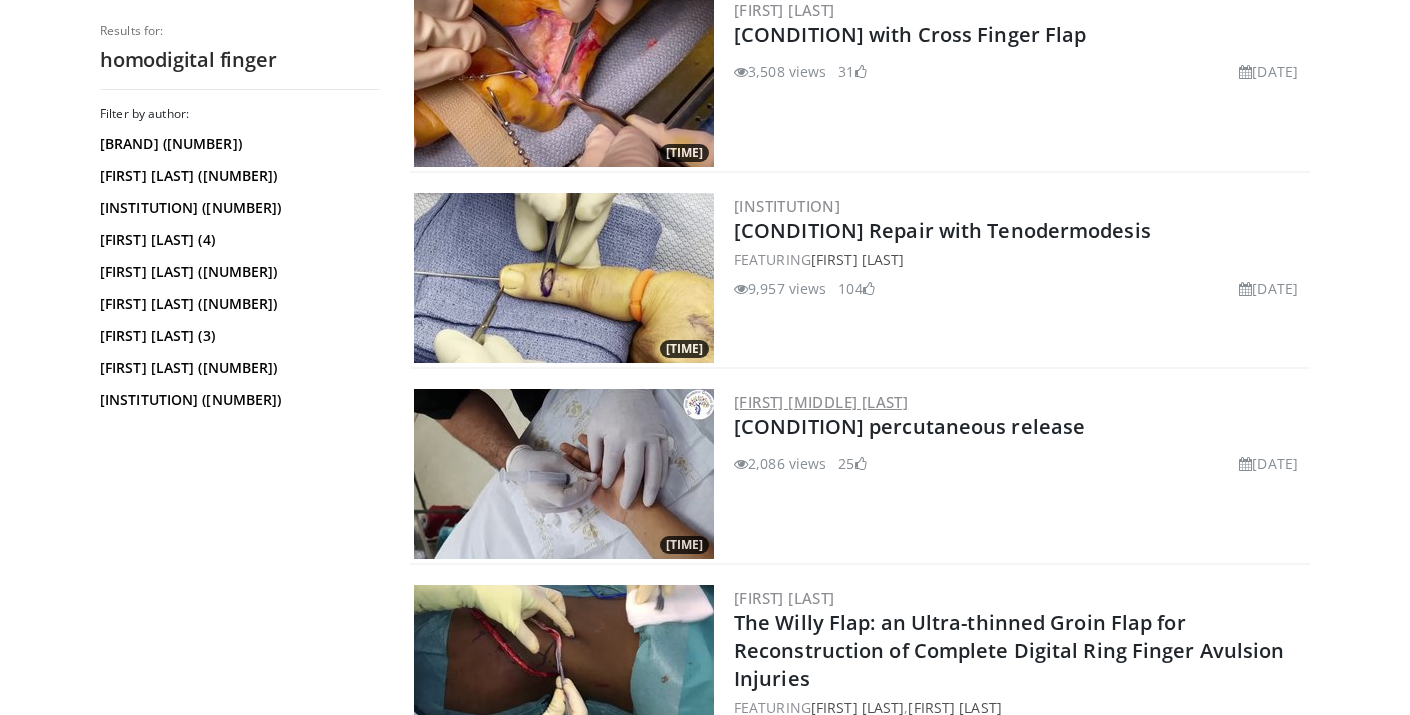 scroll, scrollTop: 3746, scrollLeft: 0, axis: vertical 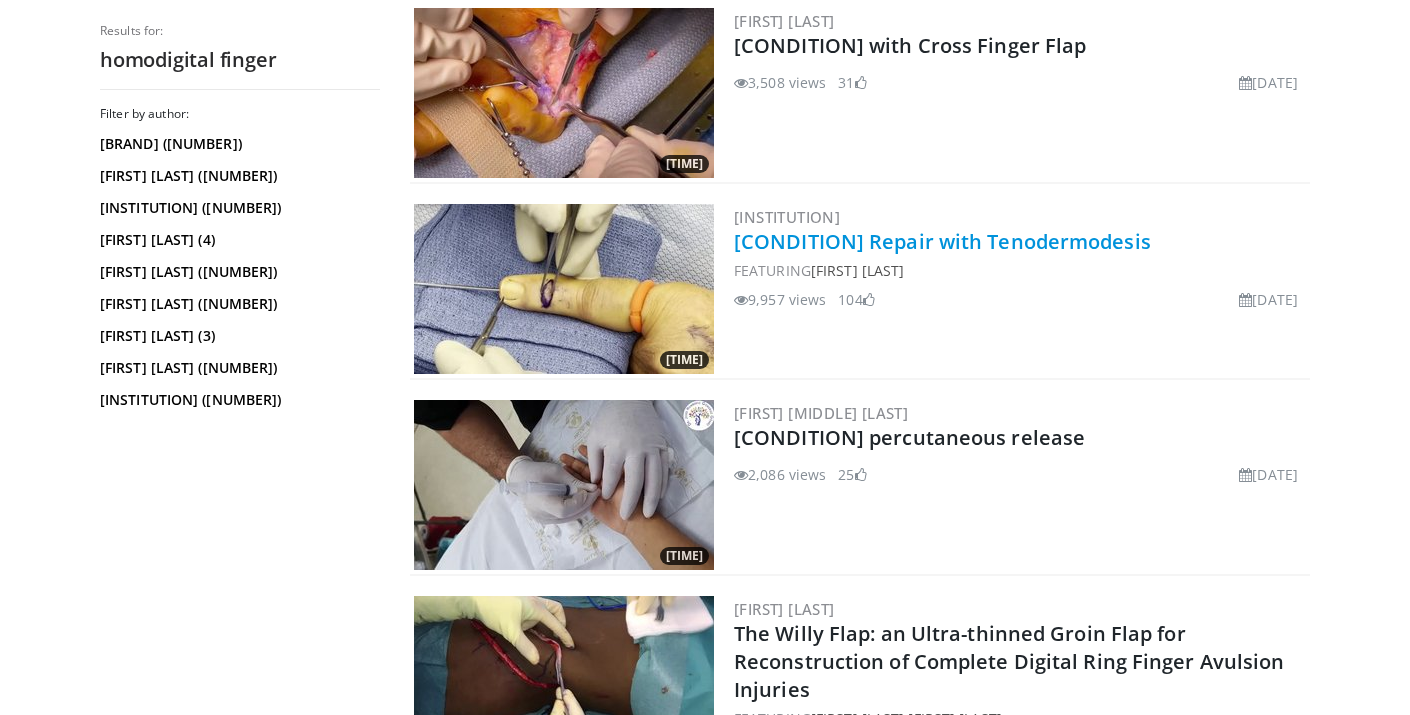 click on "[CONDITION] Repair with Tenodermodesis" at bounding box center [942, 241] 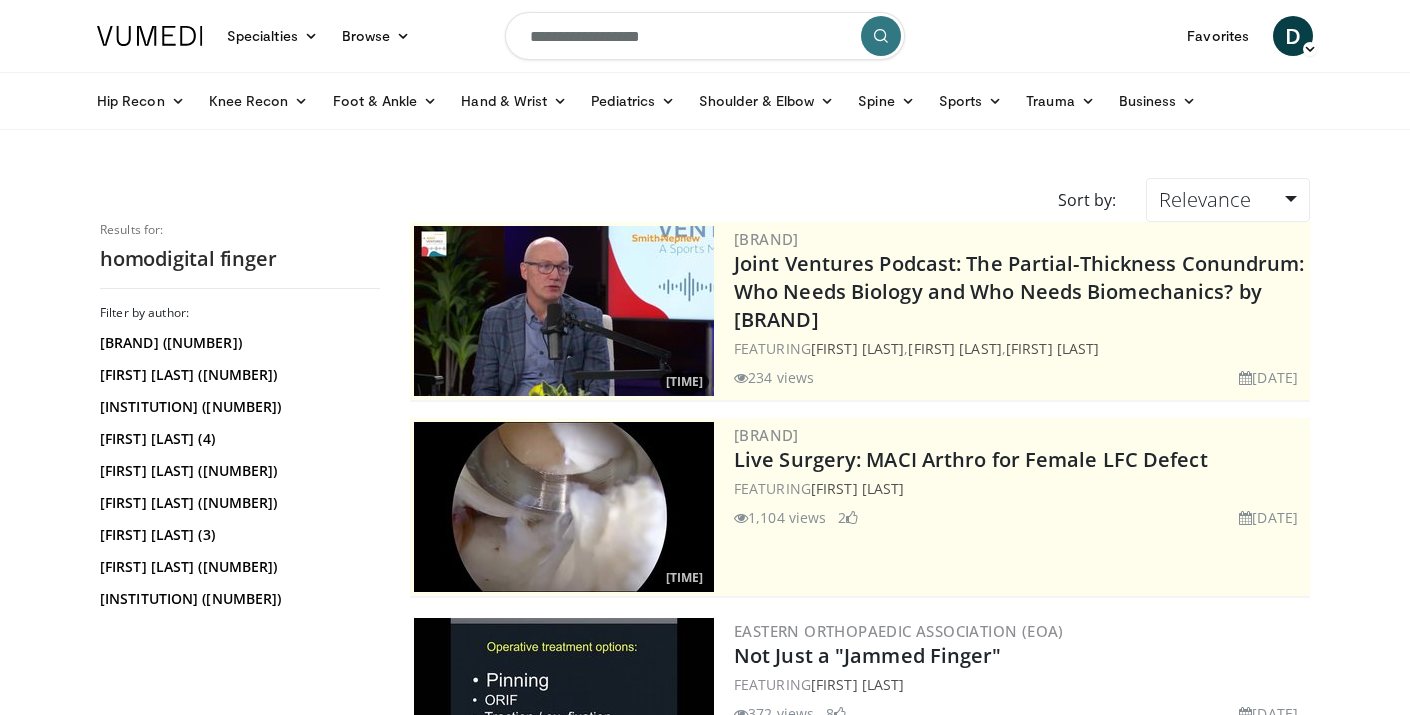 scroll, scrollTop: 0, scrollLeft: 0, axis: both 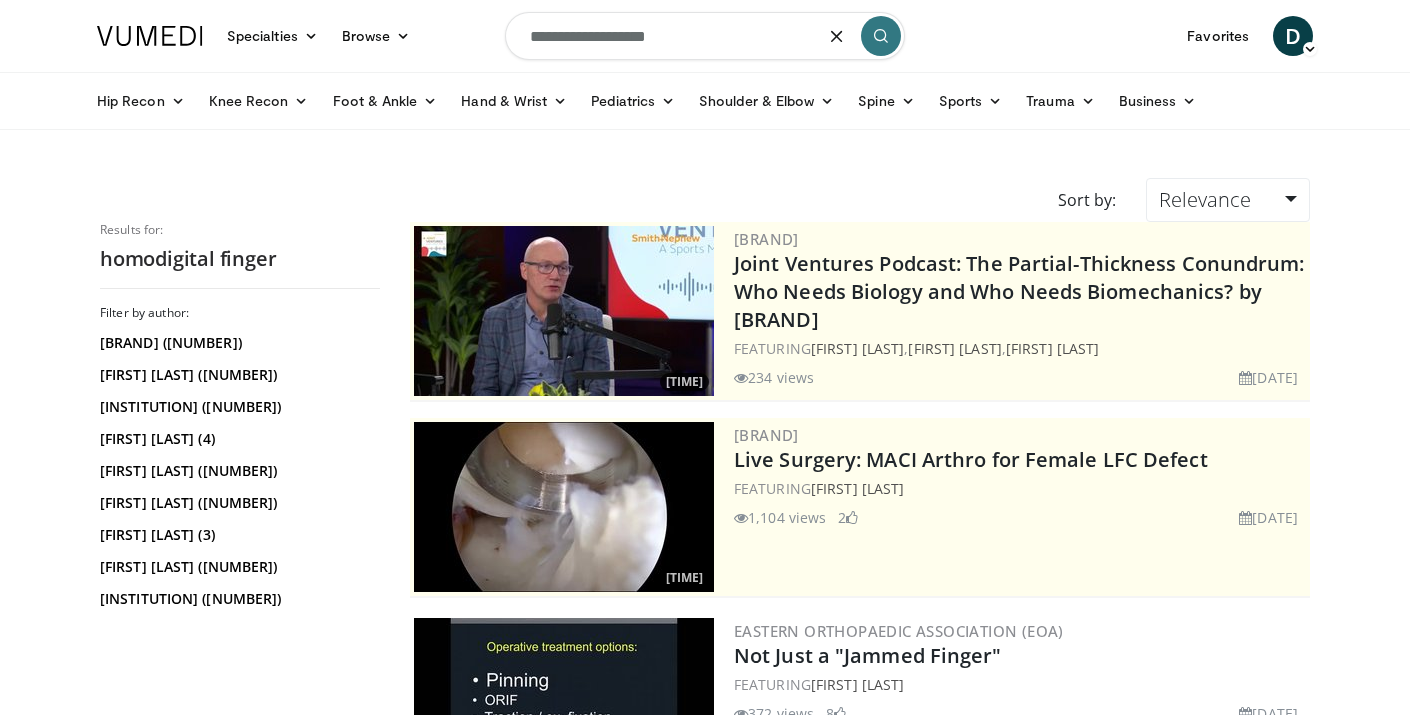 click on "**********" at bounding box center (705, 36) 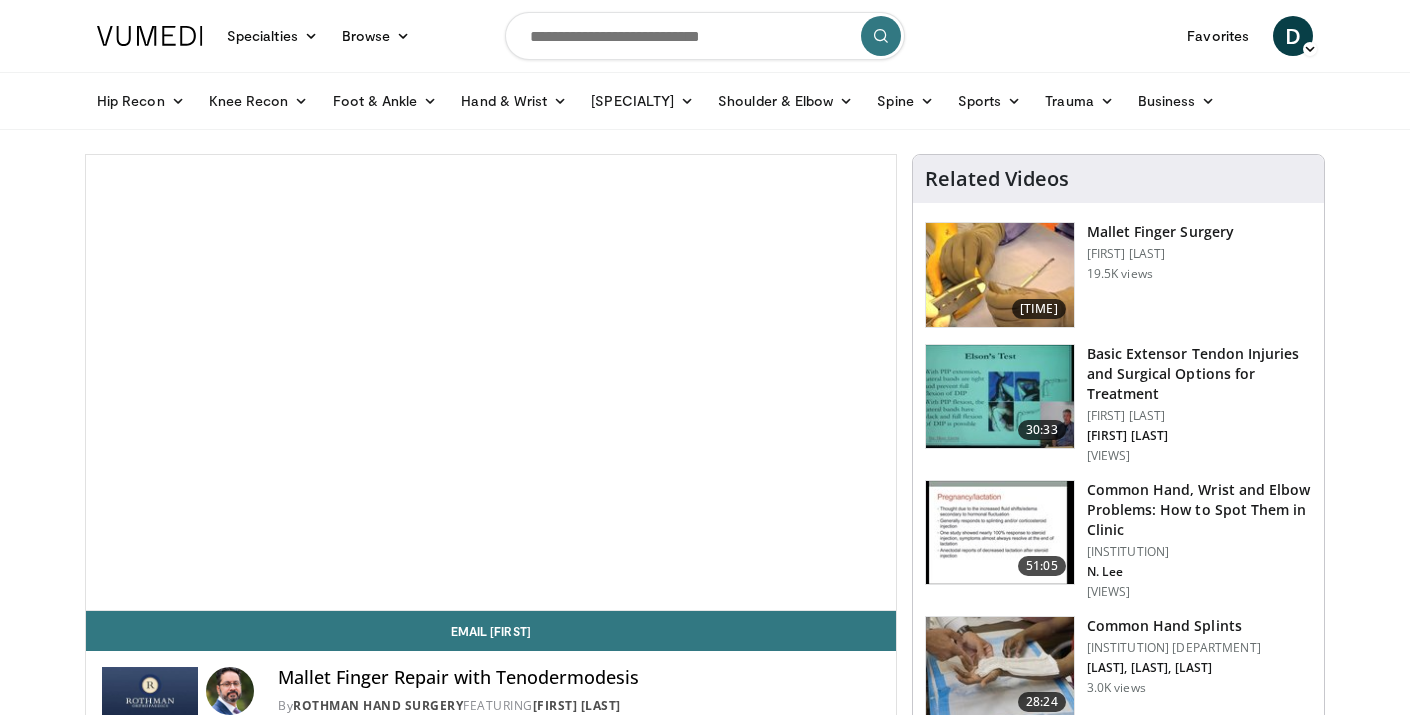 scroll, scrollTop: 0, scrollLeft: 0, axis: both 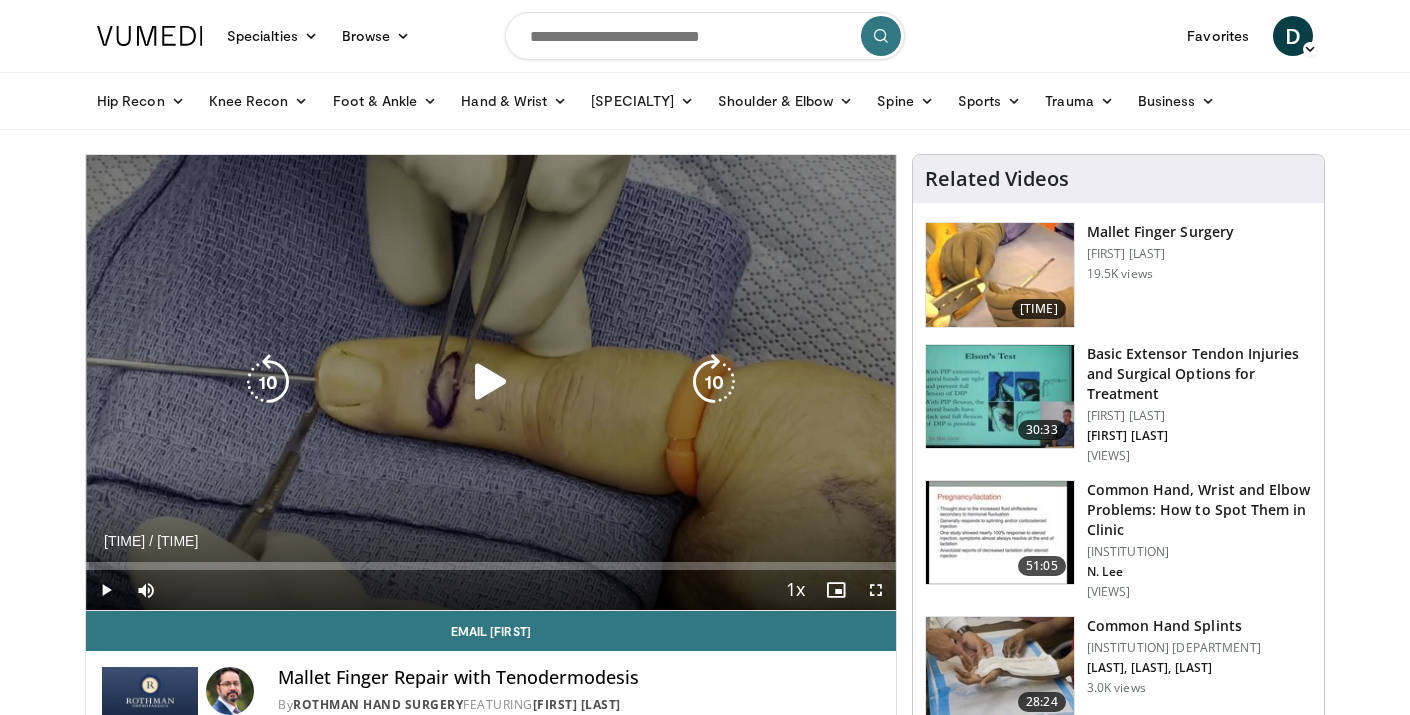 click at bounding box center (491, 382) 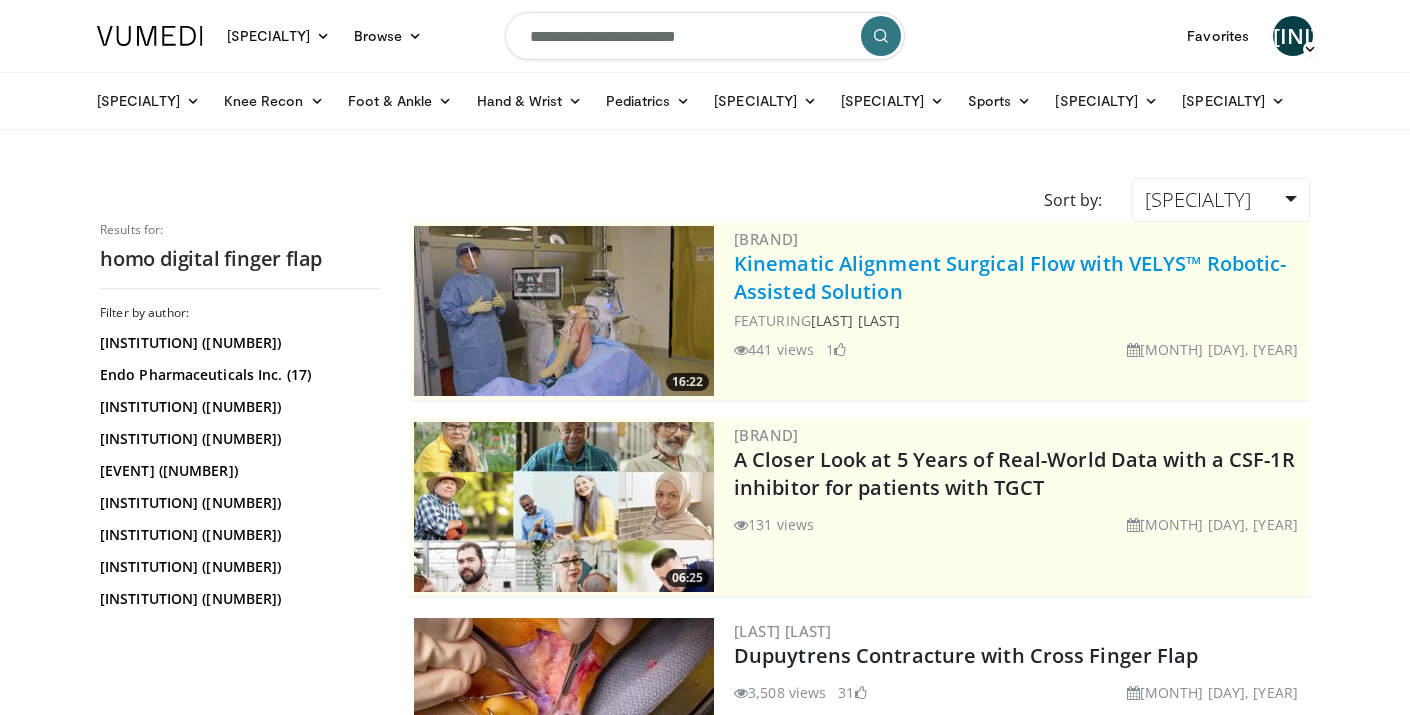 scroll, scrollTop: 0, scrollLeft: 0, axis: both 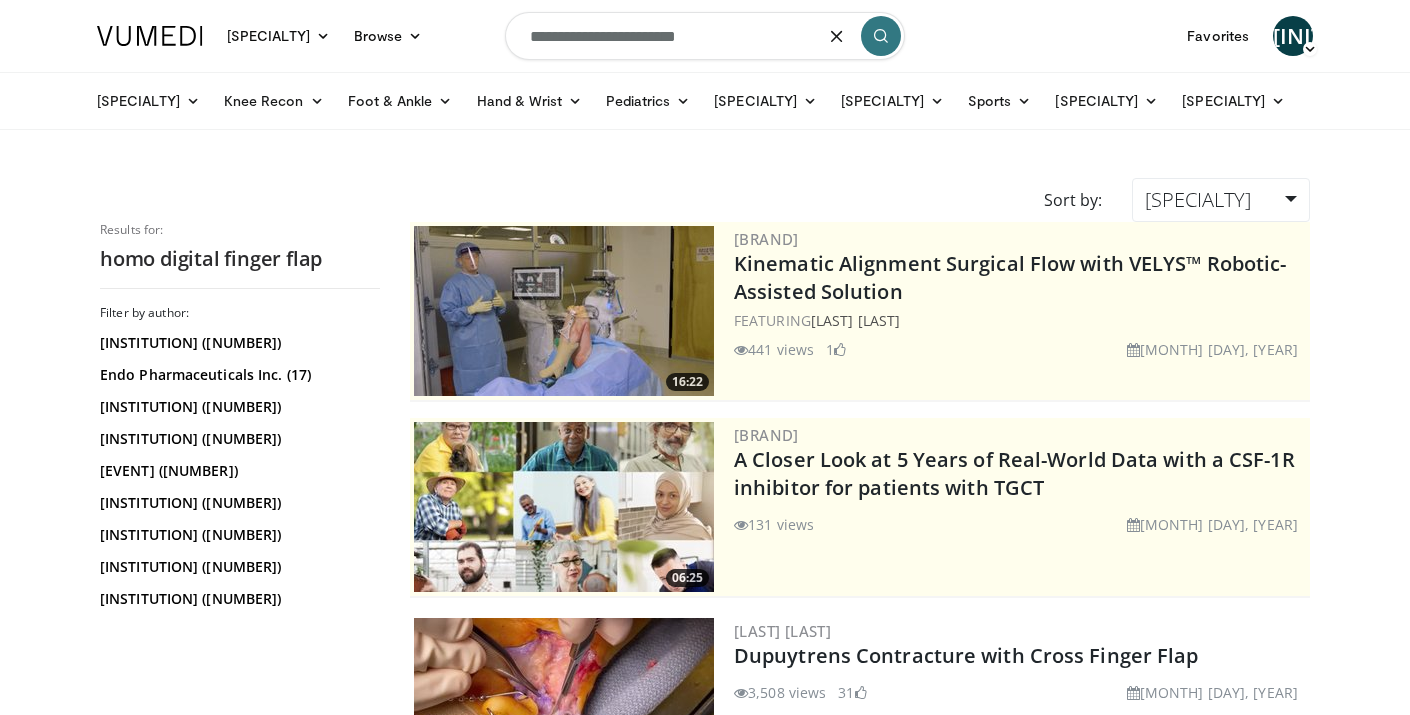 click on "**********" at bounding box center [705, 36] 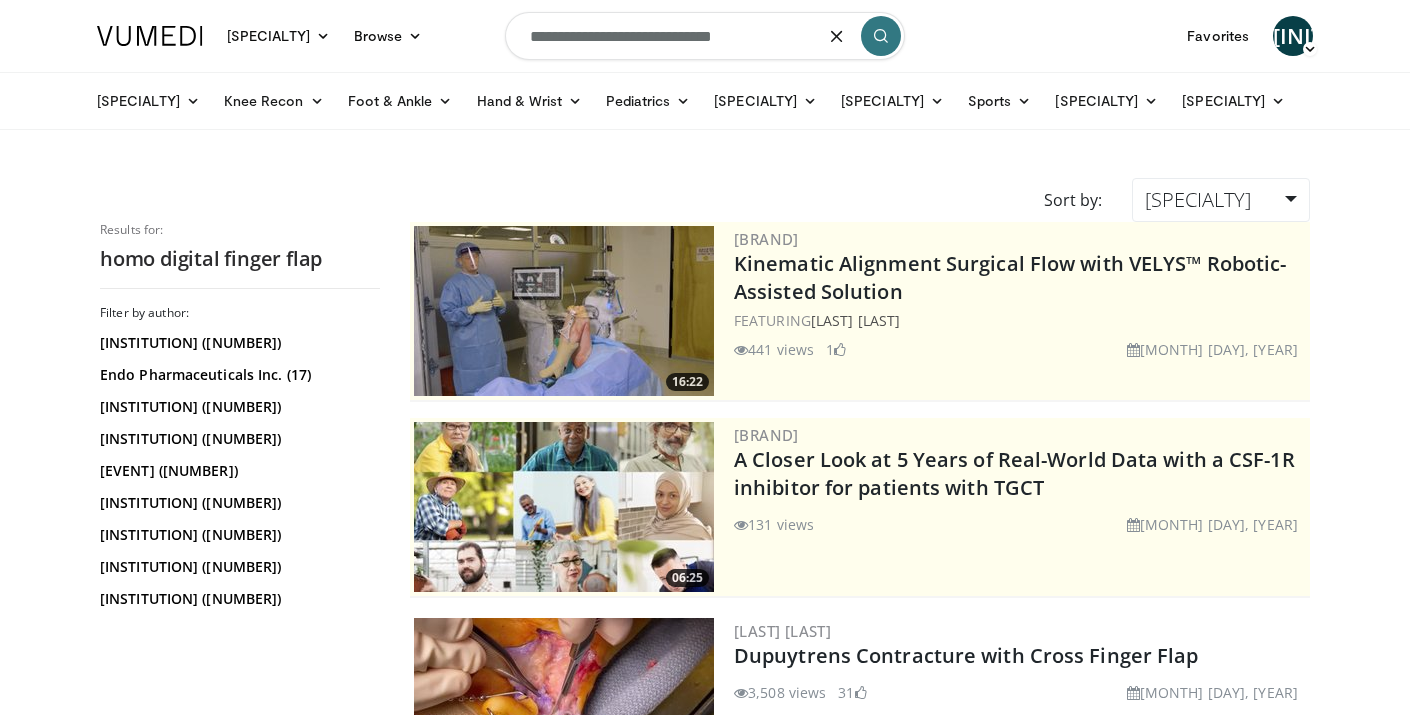 click on "**********" at bounding box center (705, 36) 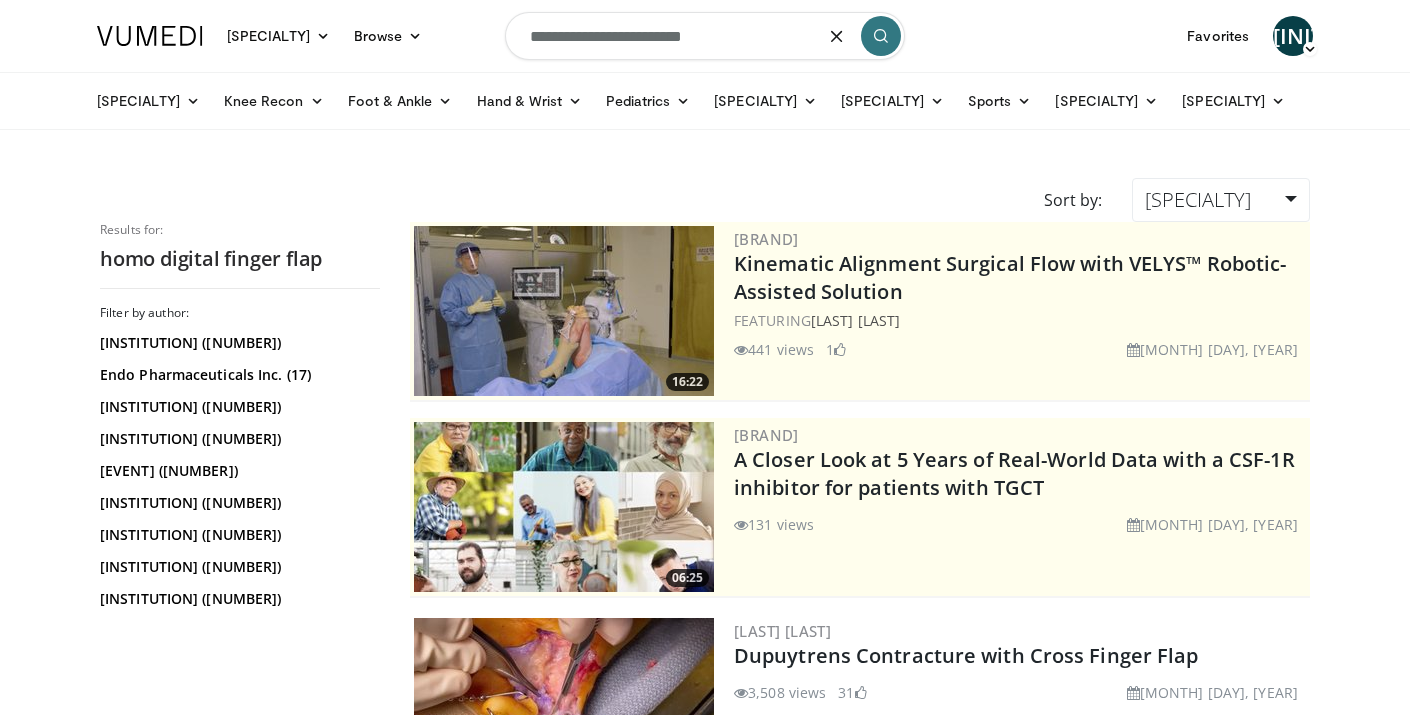click on "**********" at bounding box center [705, 36] 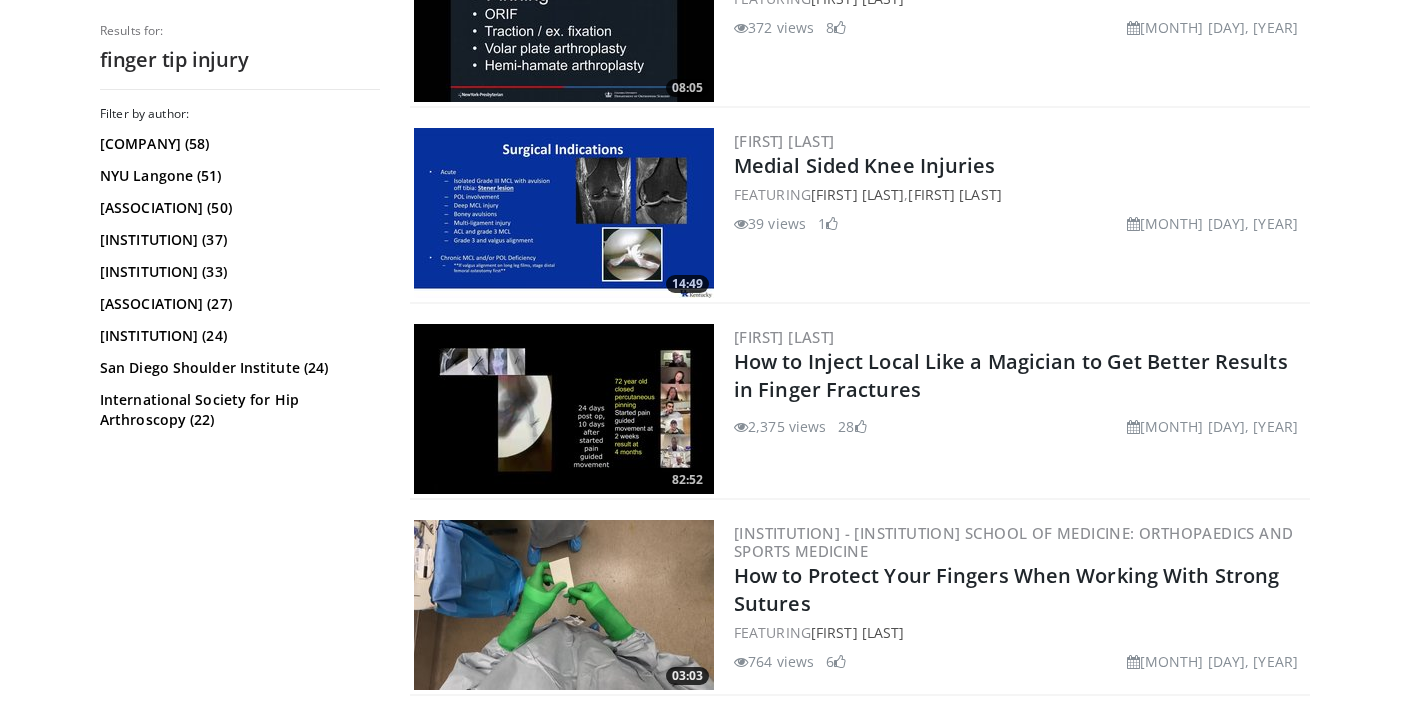 scroll, scrollTop: 709, scrollLeft: 0, axis: vertical 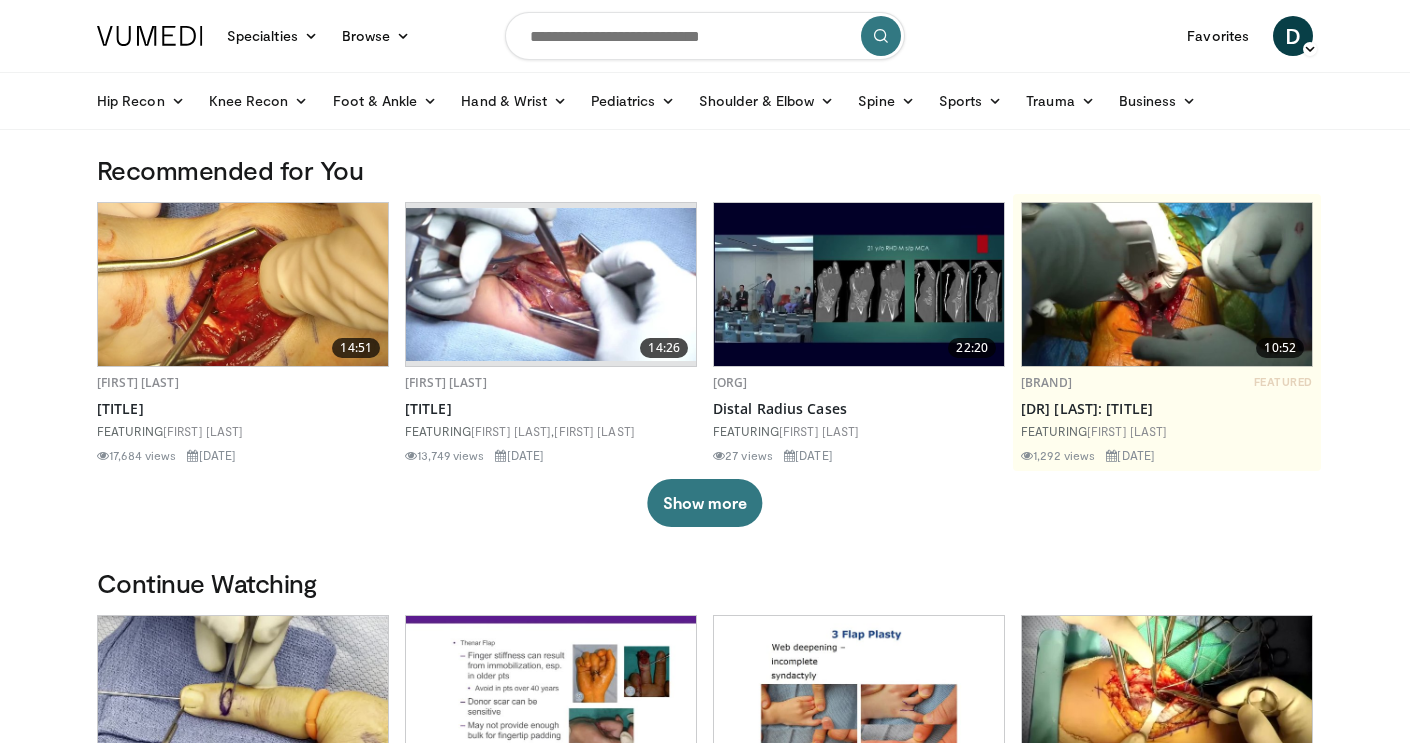 click at bounding box center [705, 36] 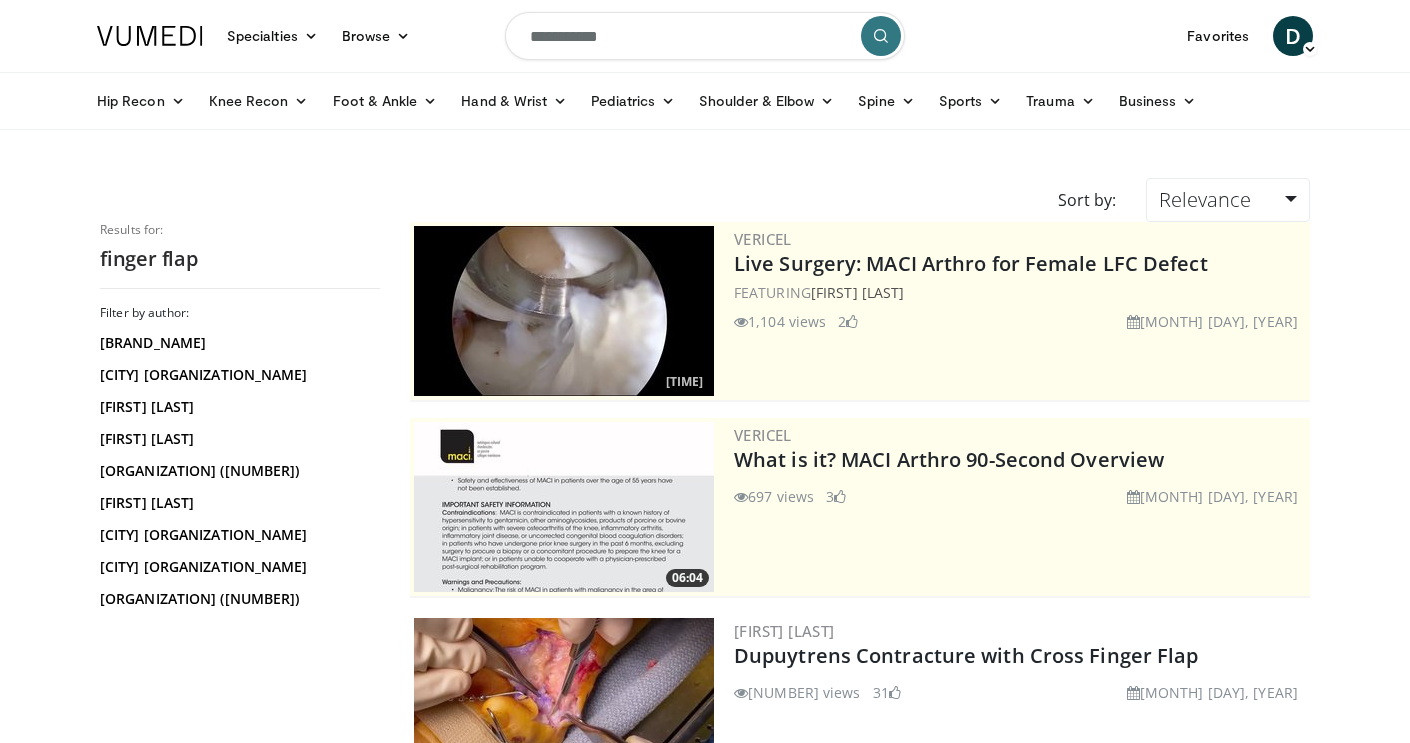 scroll, scrollTop: 0, scrollLeft: 0, axis: both 